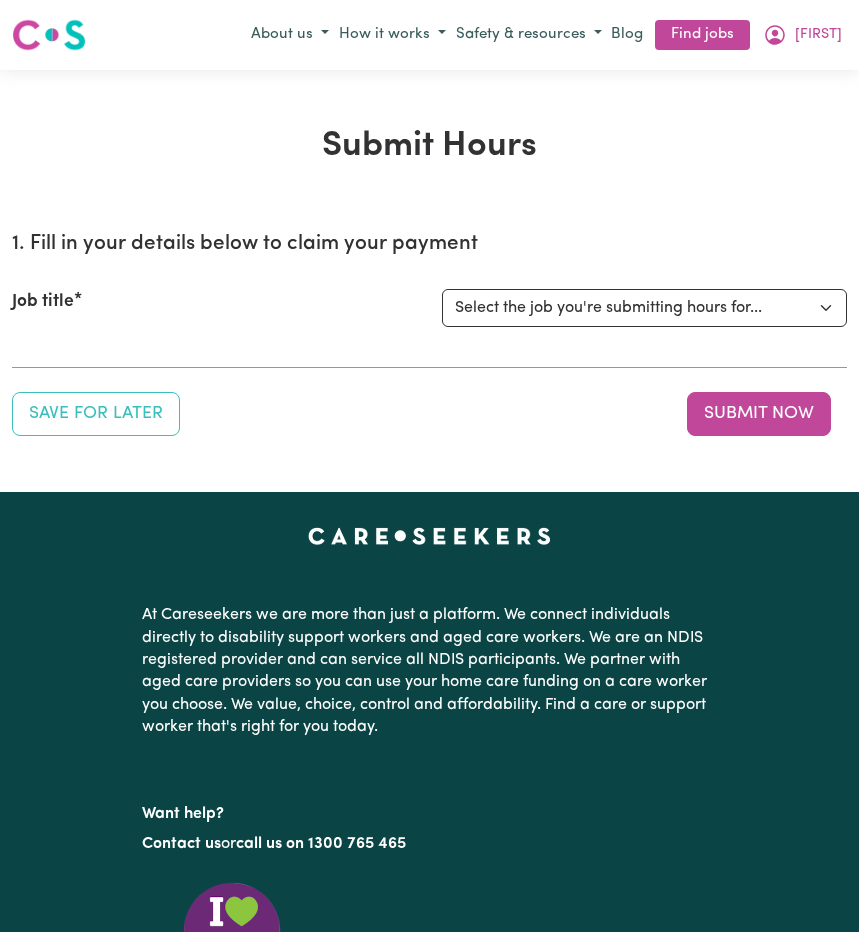 scroll, scrollTop: 0, scrollLeft: 0, axis: both 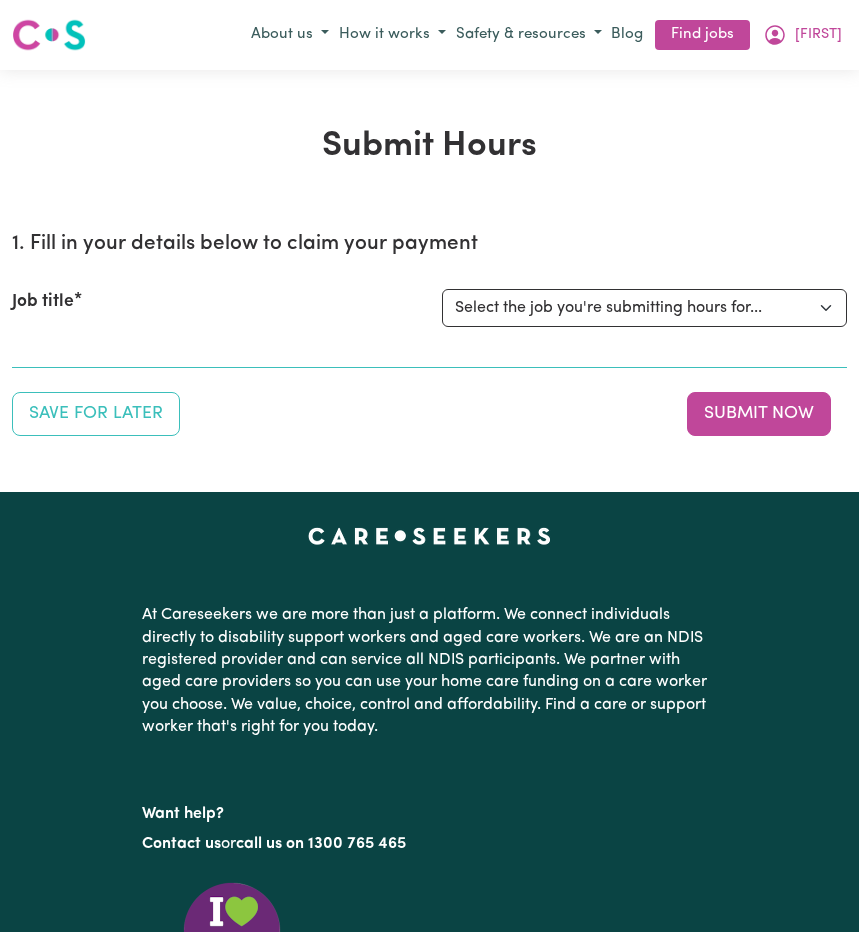 select on "14212" 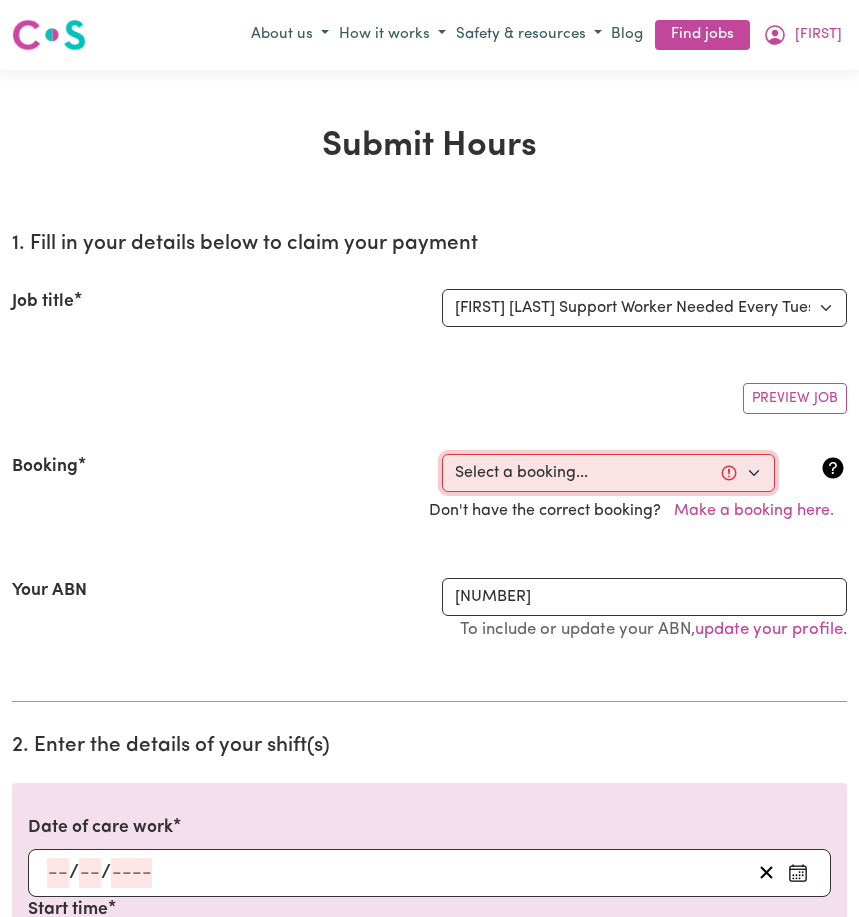 select on "[NUMBER]" 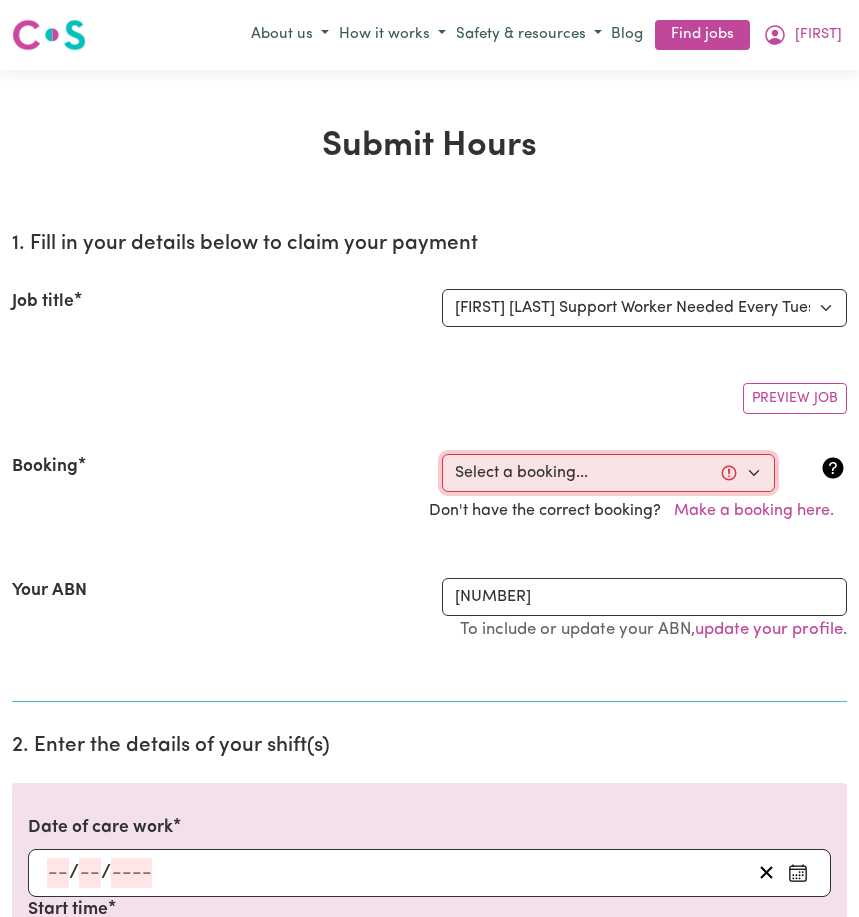 type on "[DATE]" 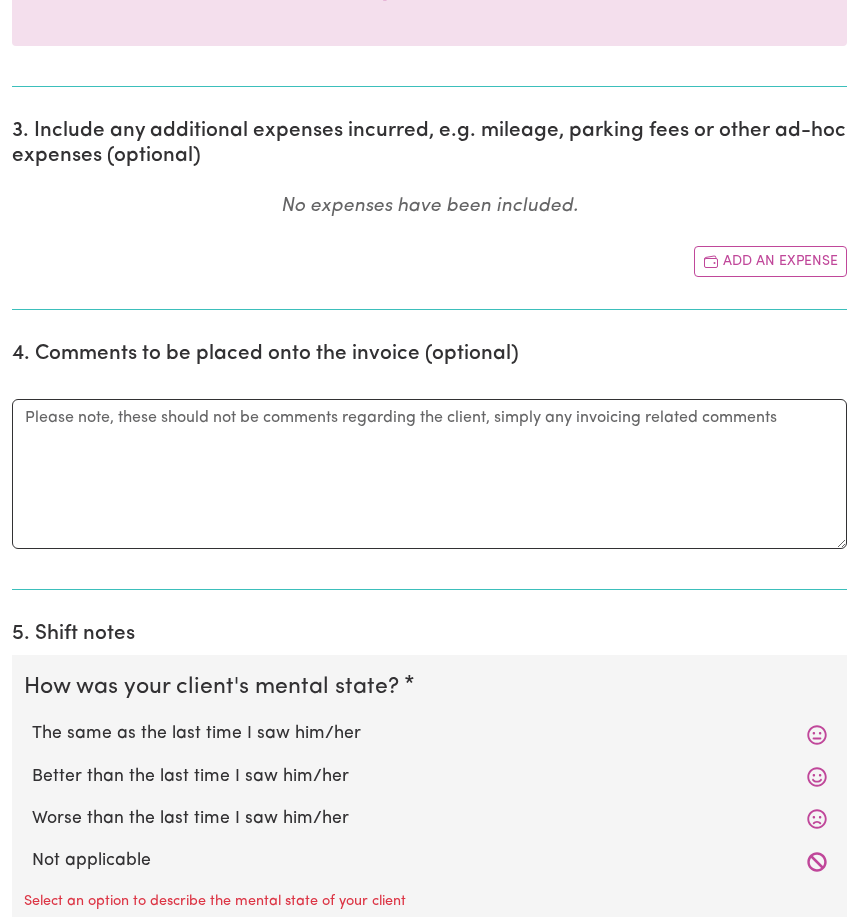 scroll, scrollTop: 1407, scrollLeft: 0, axis: vertical 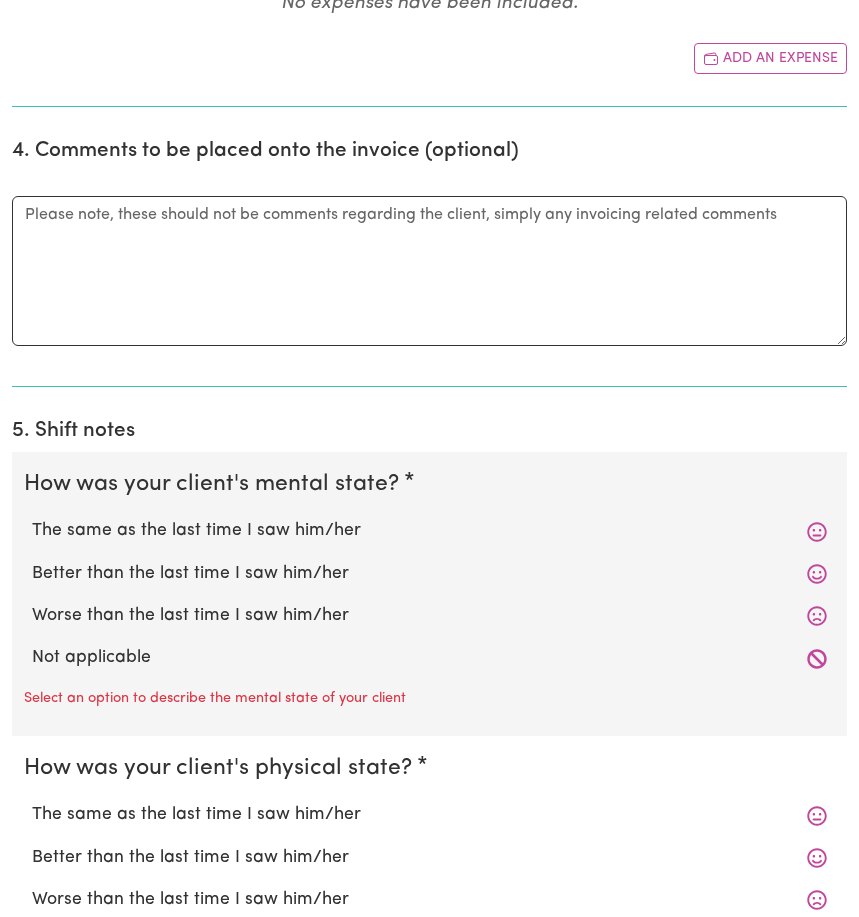 click on "Not applicable" at bounding box center [429, 658] 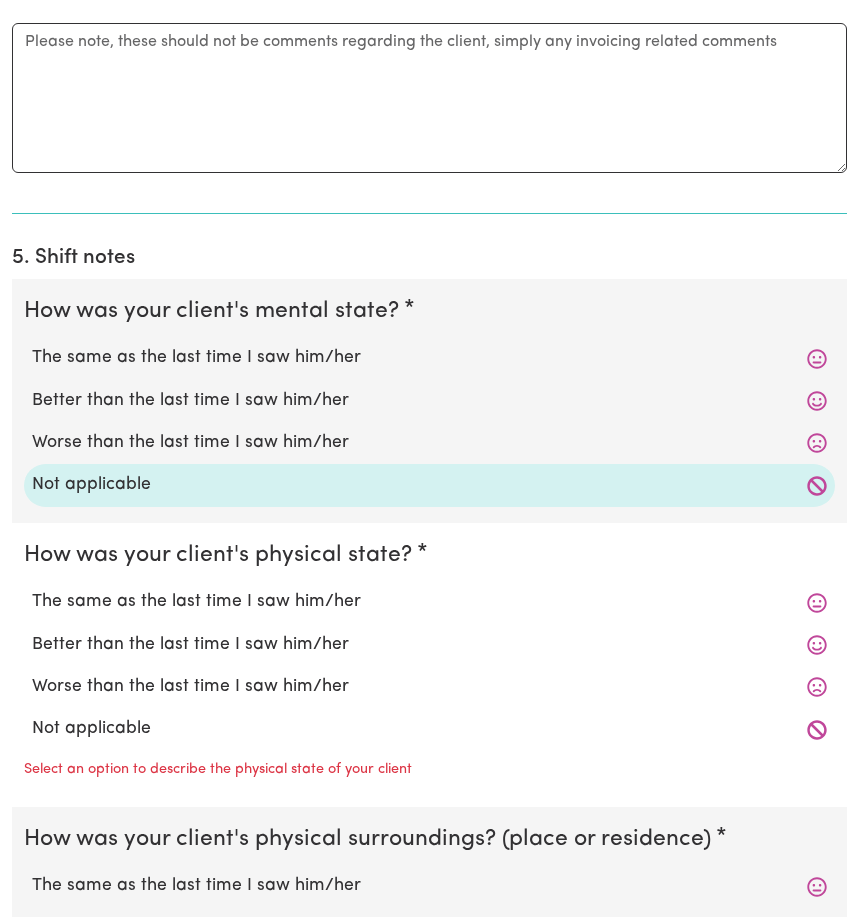 scroll, scrollTop: 1739, scrollLeft: 0, axis: vertical 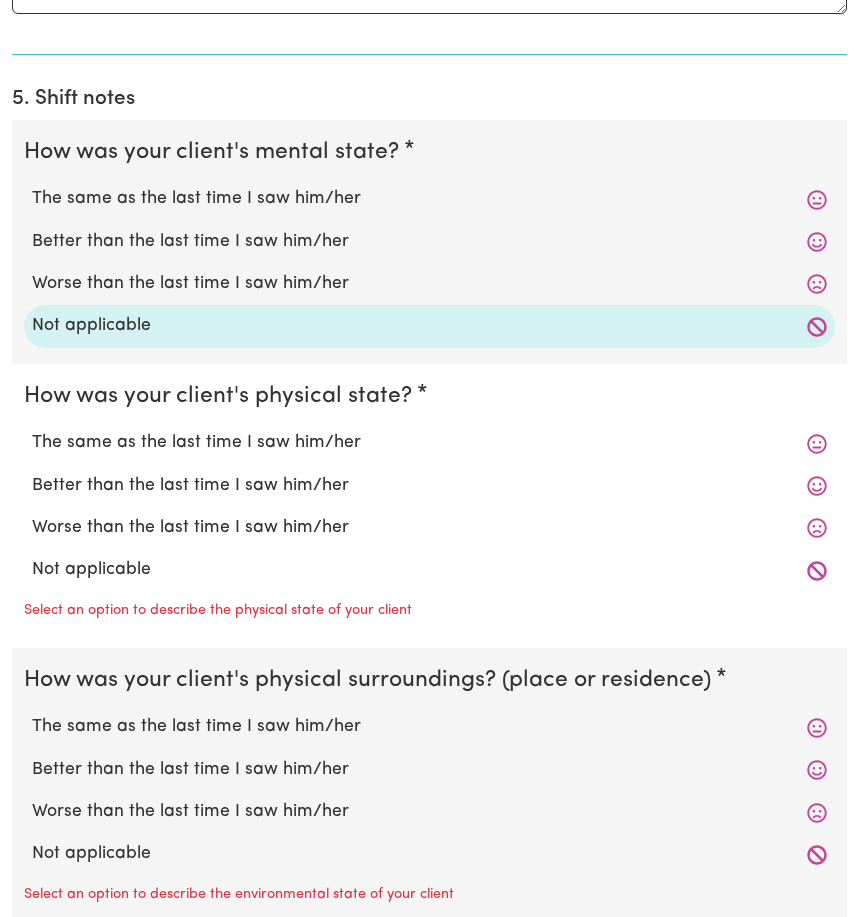 click on "Not applicable" at bounding box center (429, 570) 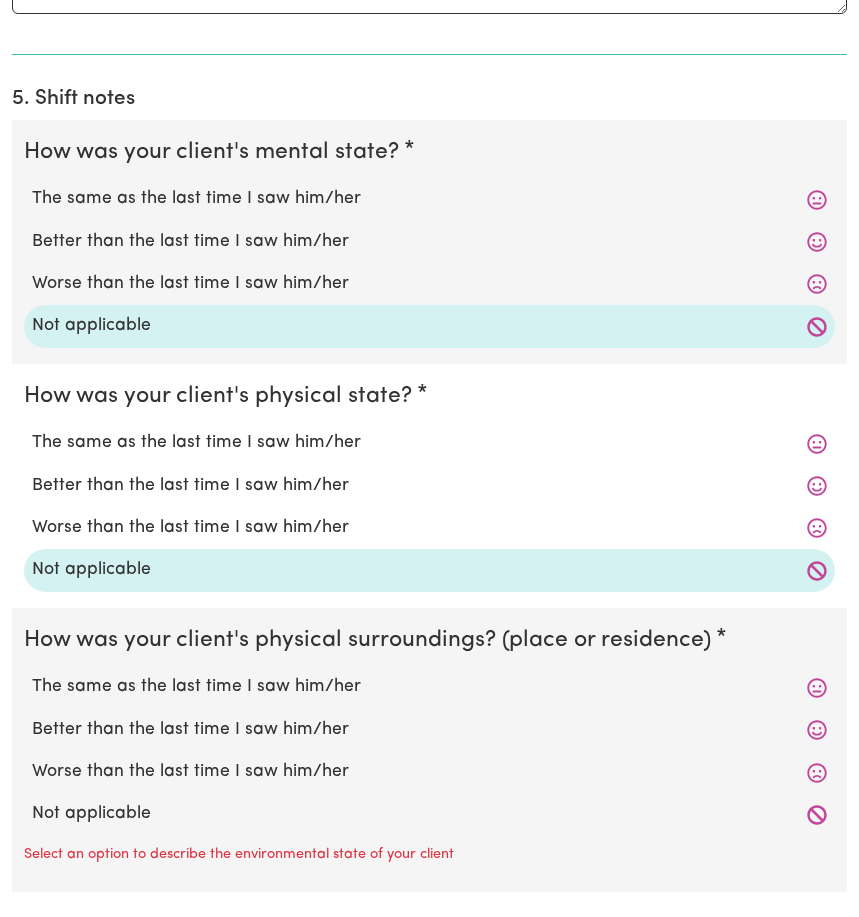click on "Not applicable" at bounding box center [429, 814] 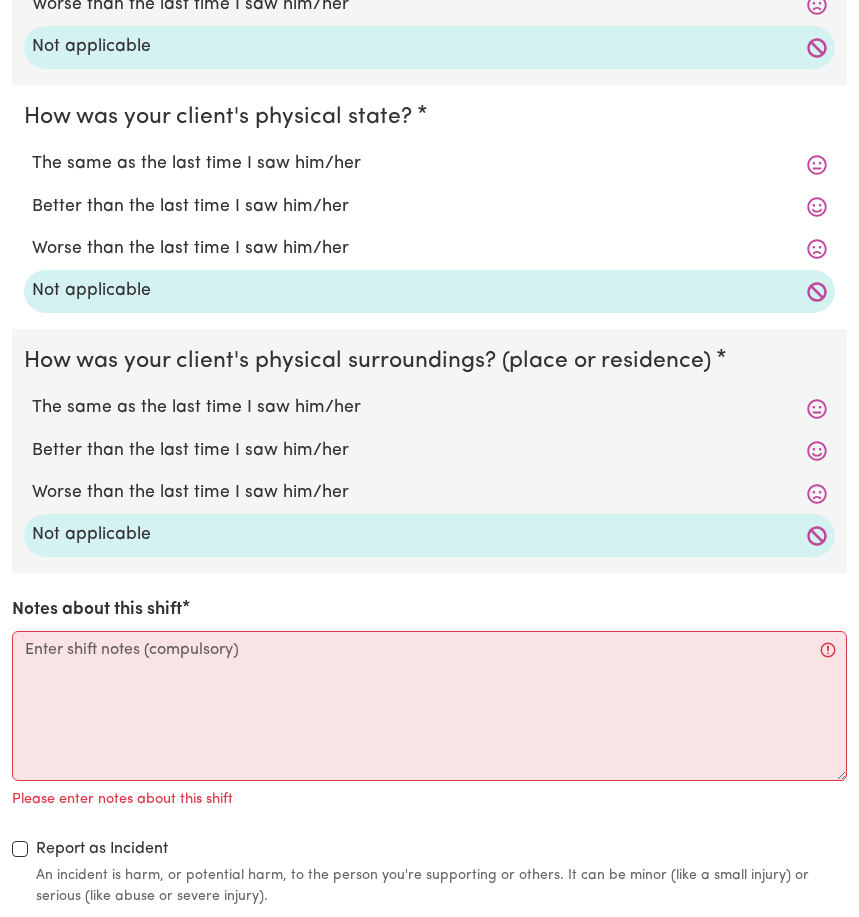 scroll, scrollTop: 2381, scrollLeft: 0, axis: vertical 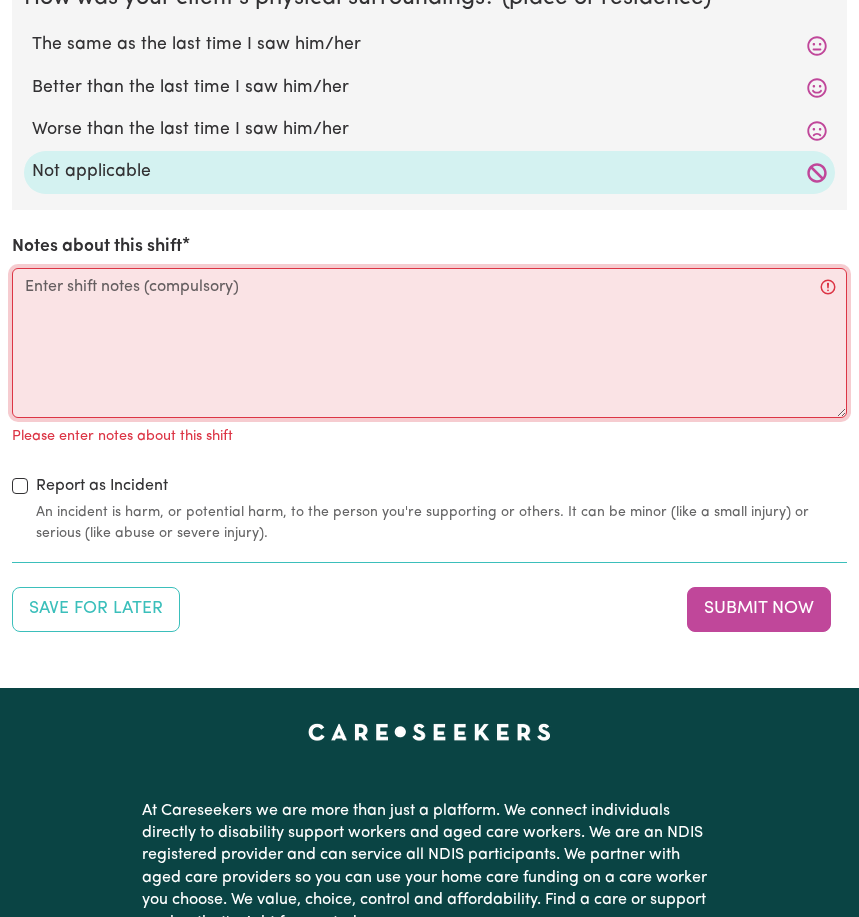 click on "Notes about this shift" at bounding box center (429, 343) 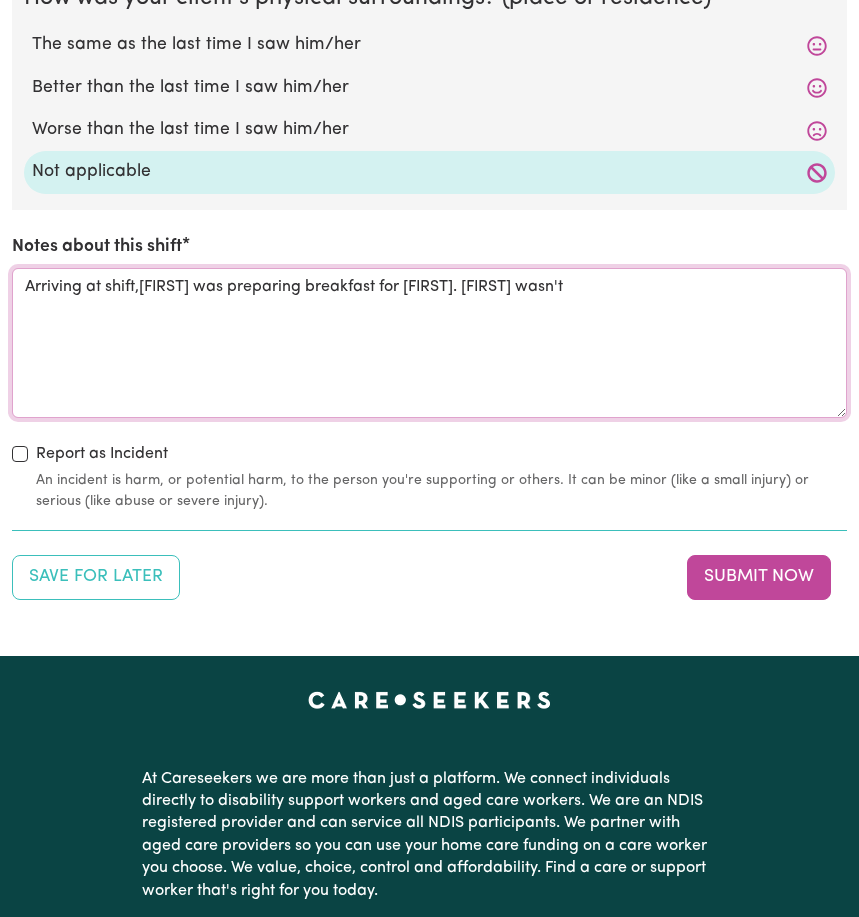 click on "Arriving at shift,[FIRST] was preparing breakfast for [FIRST]. [FIRST] wasn't" at bounding box center [429, 343] 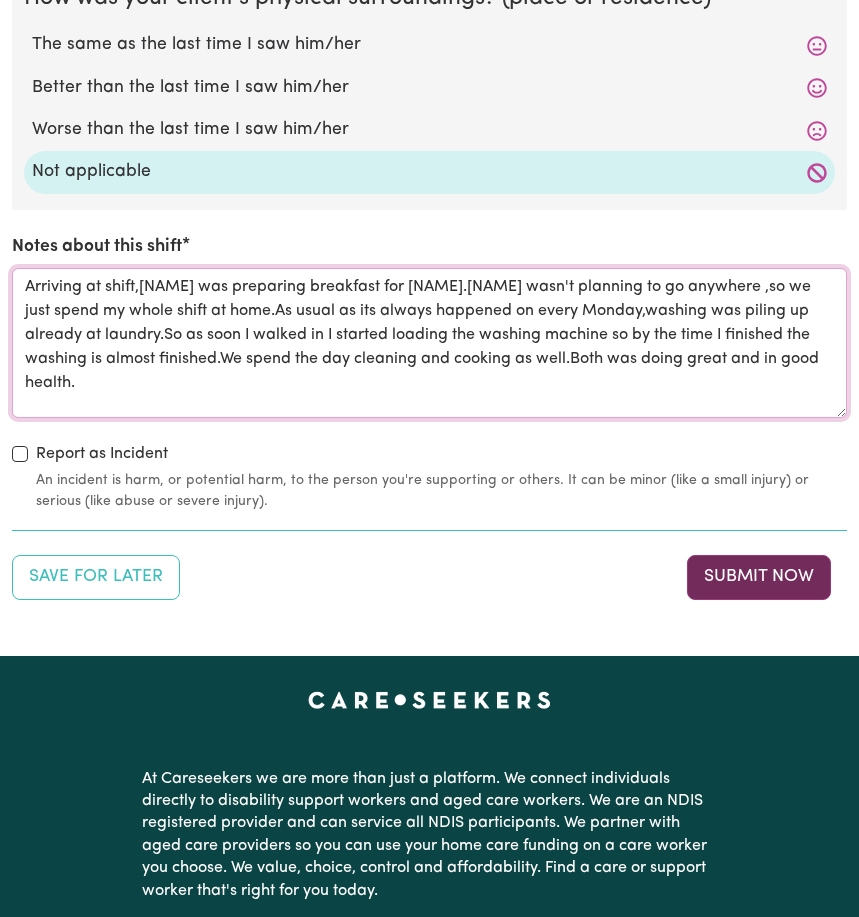type on "Arriving at shift,[NAME] was preparing breakfast for [NAME].[NAME] wasn't planning to go anywhere ,so we just spend my whole shift at home.As usual as its always happened on every Monday,washing was piling up already at laundry.So as soon I walked in I started loading the washing machine so by the time I finished the washing is almost finished.We spend the day cleaning and cooking as well.Both was doing great and in good health." 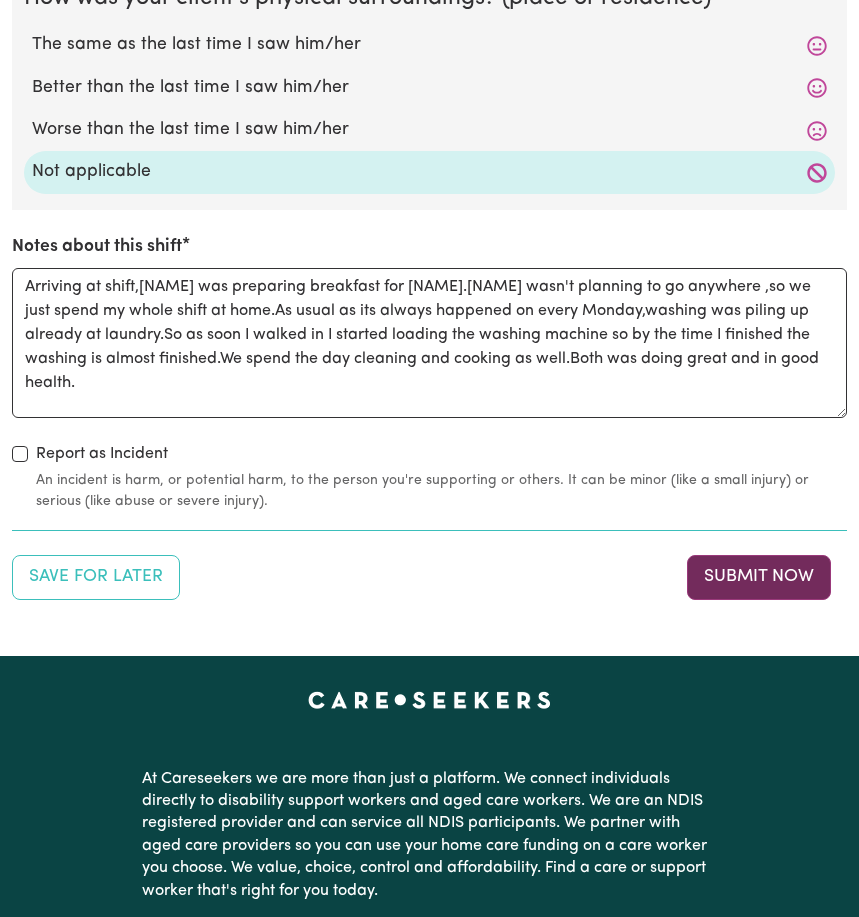 click on "Submit Now" at bounding box center (759, 577) 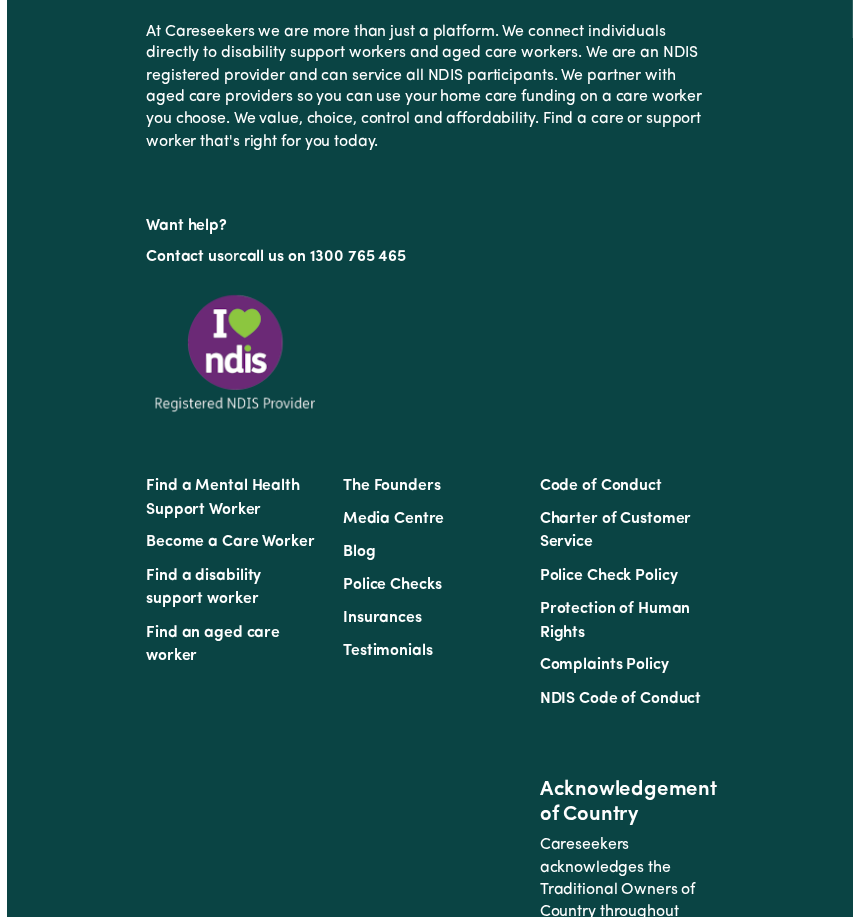 scroll, scrollTop: 0, scrollLeft: 0, axis: both 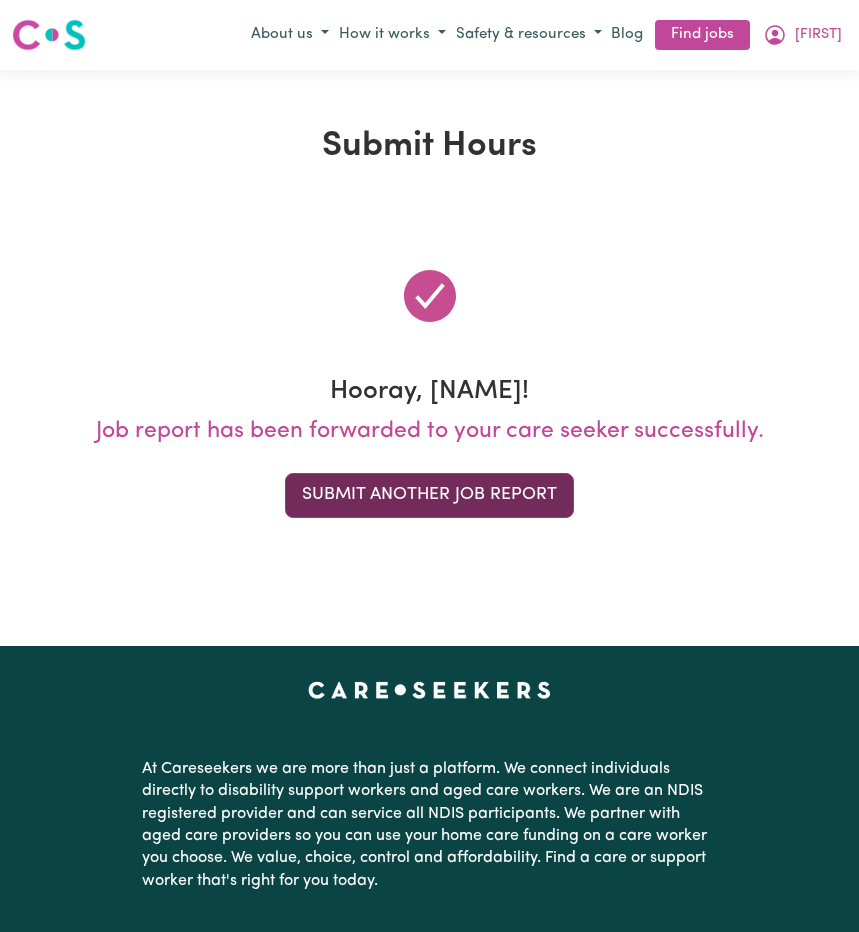 click on "Submit Another Job Report" at bounding box center (429, 495) 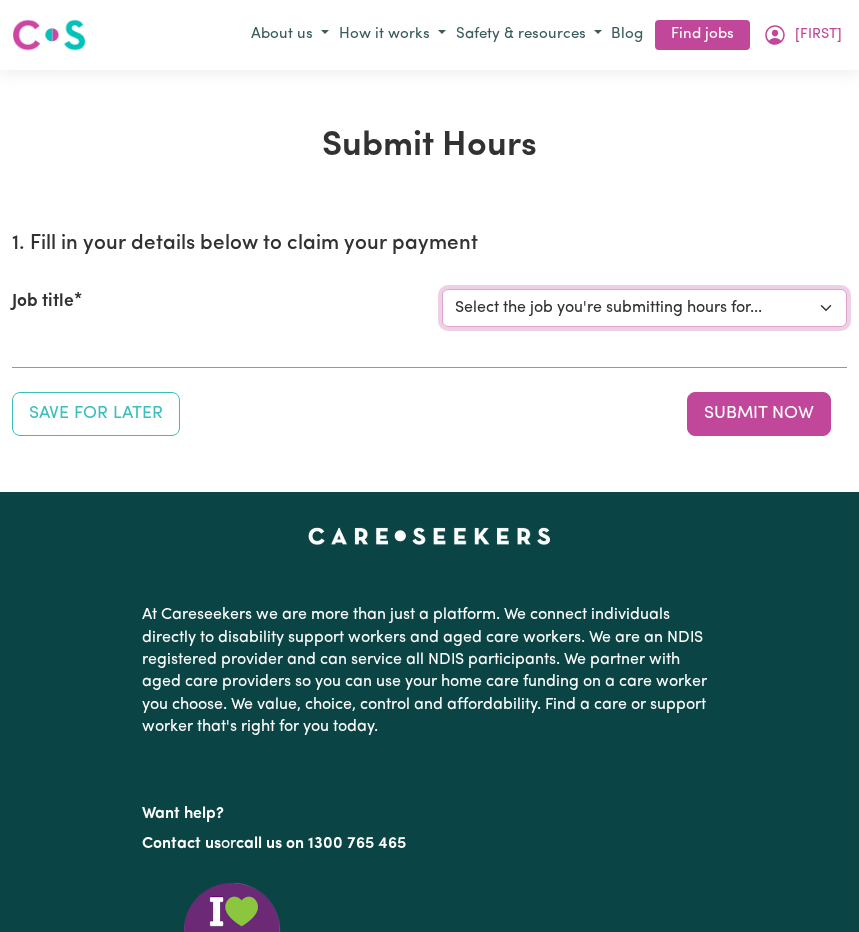 select on "14212" 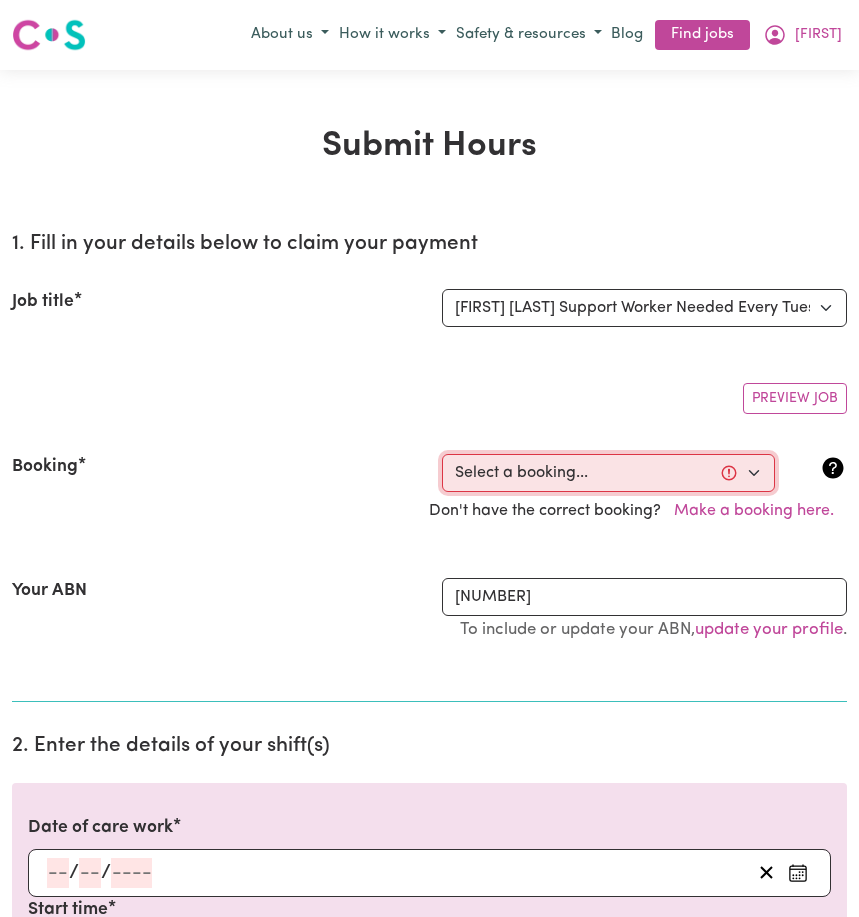 select on "[NUMBER]" 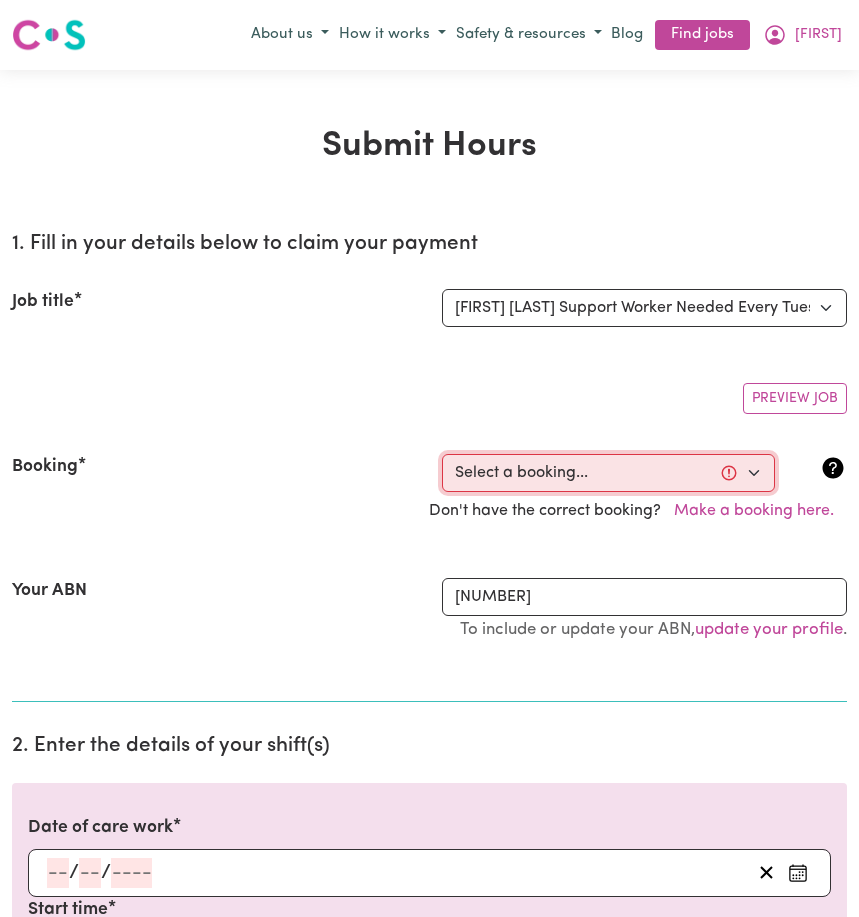 type on "2025-08-05" 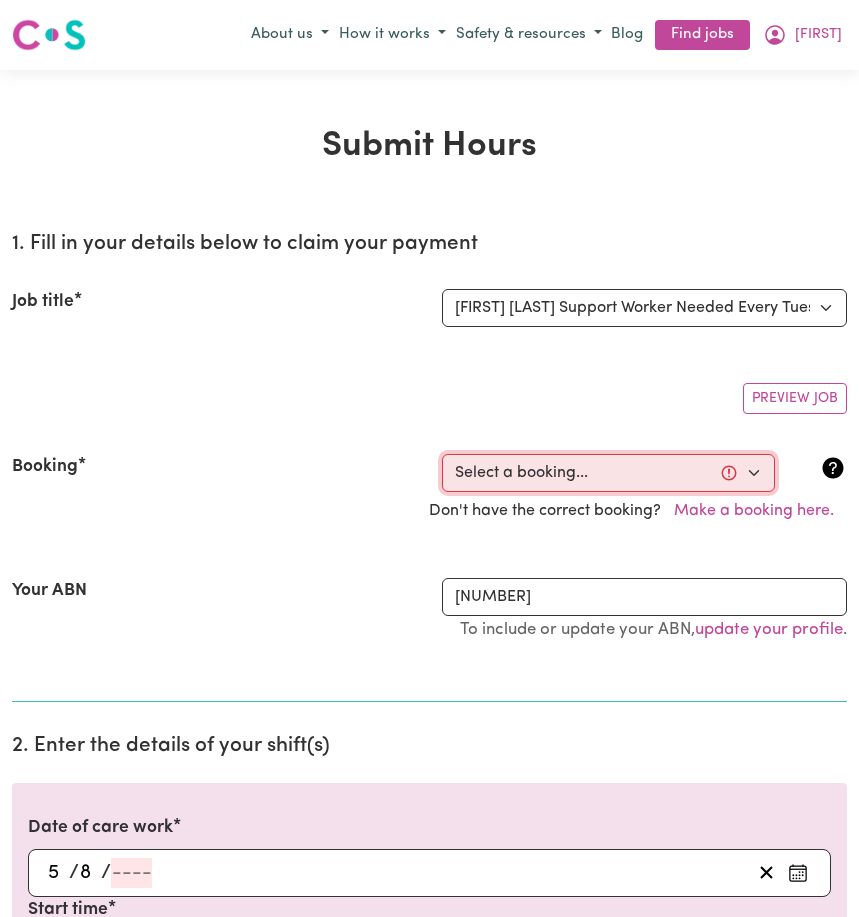 type on "2025" 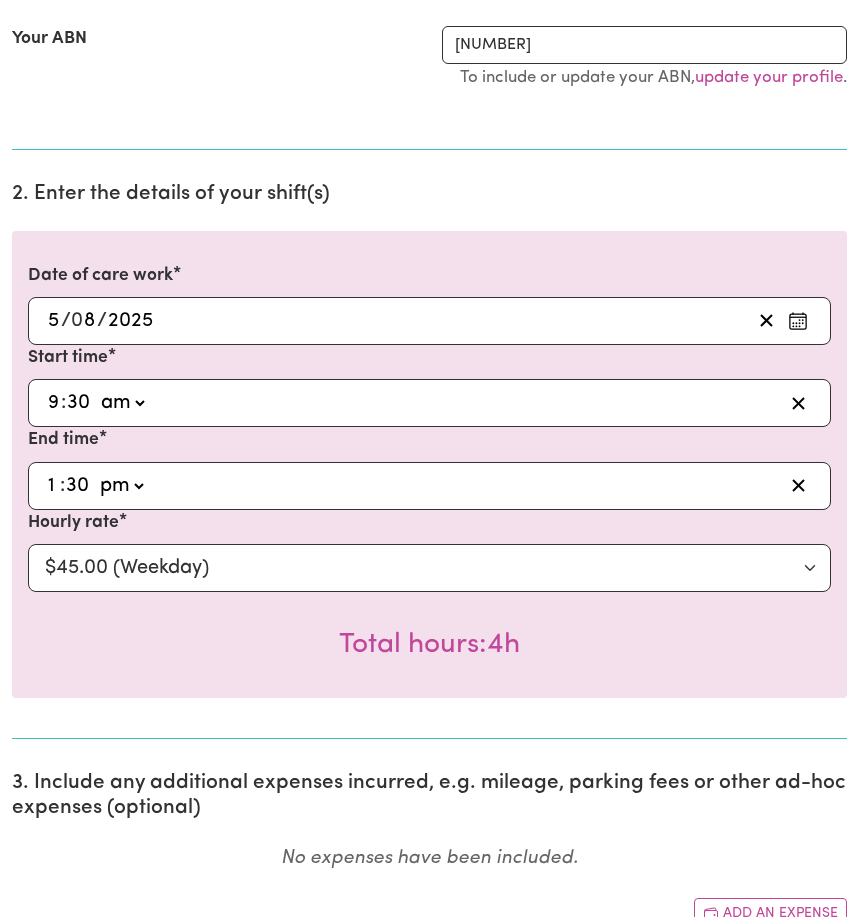 scroll, scrollTop: 754, scrollLeft: 0, axis: vertical 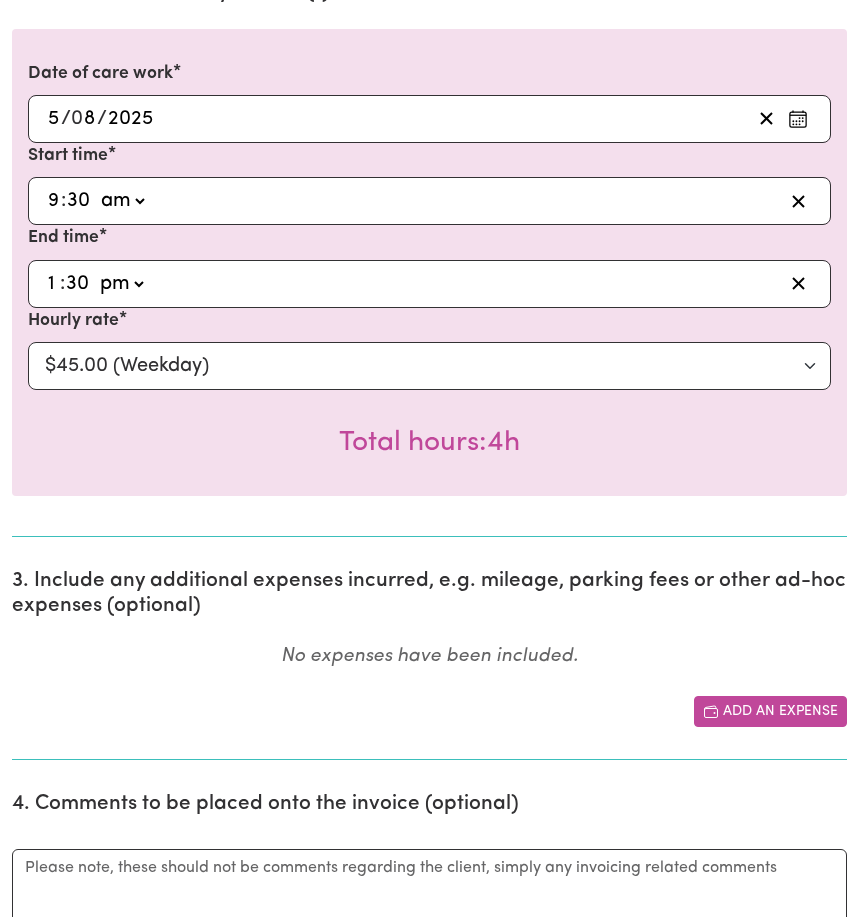 click on "Add an expense" at bounding box center (770, 711) 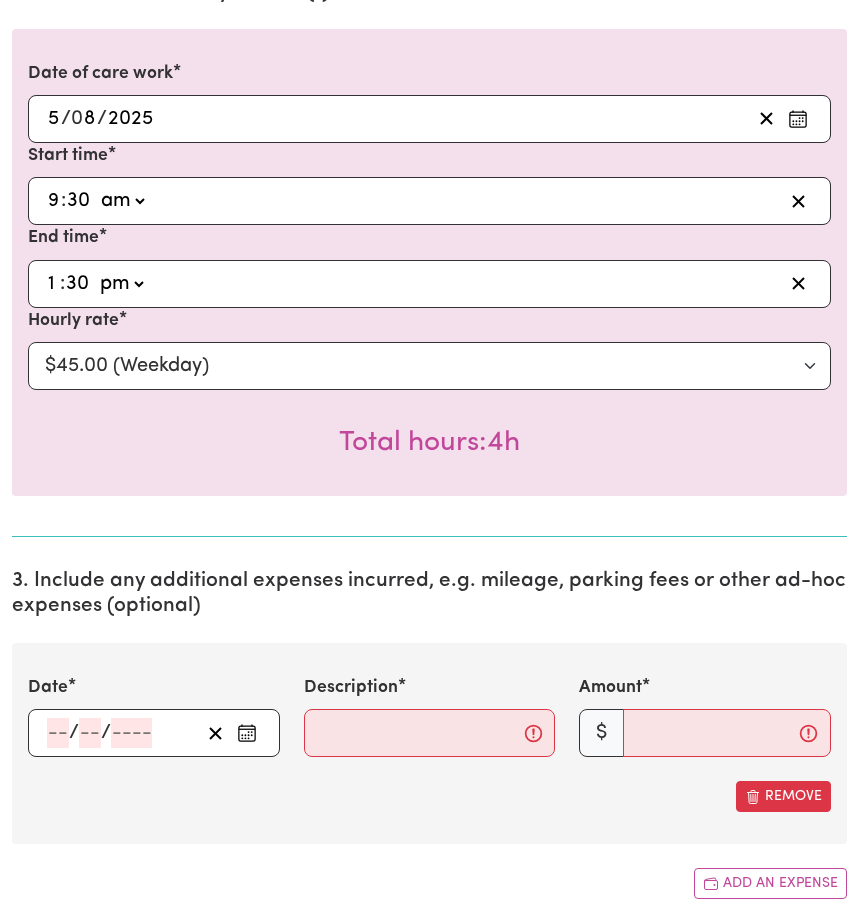 click 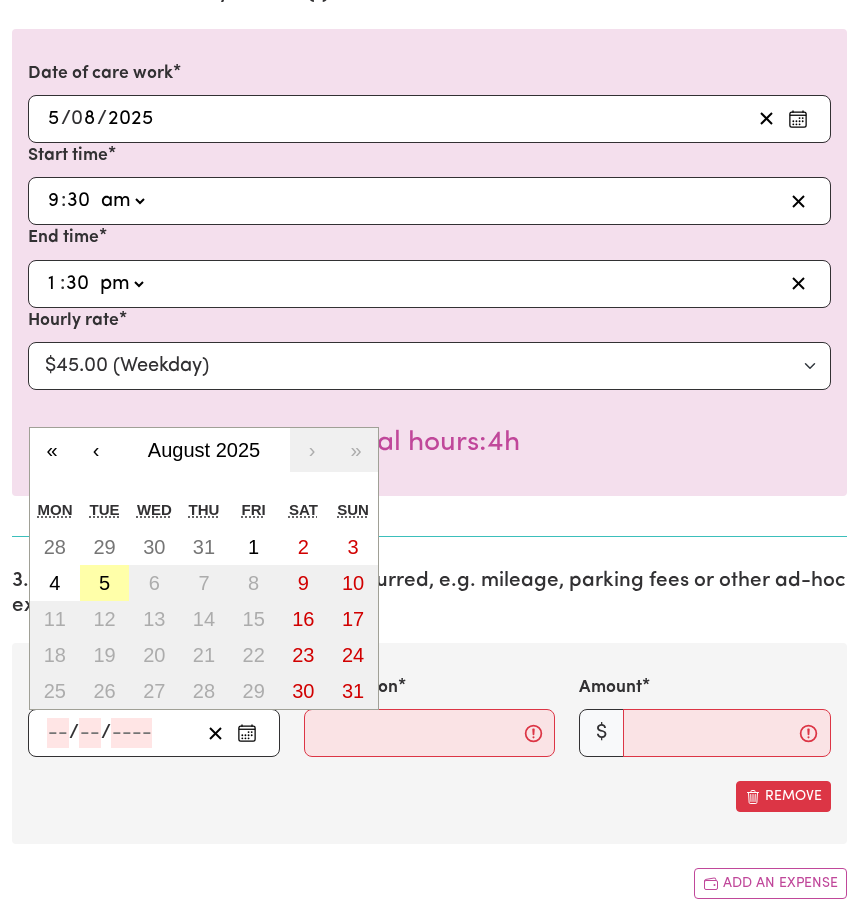 click on "5" at bounding box center [104, 583] 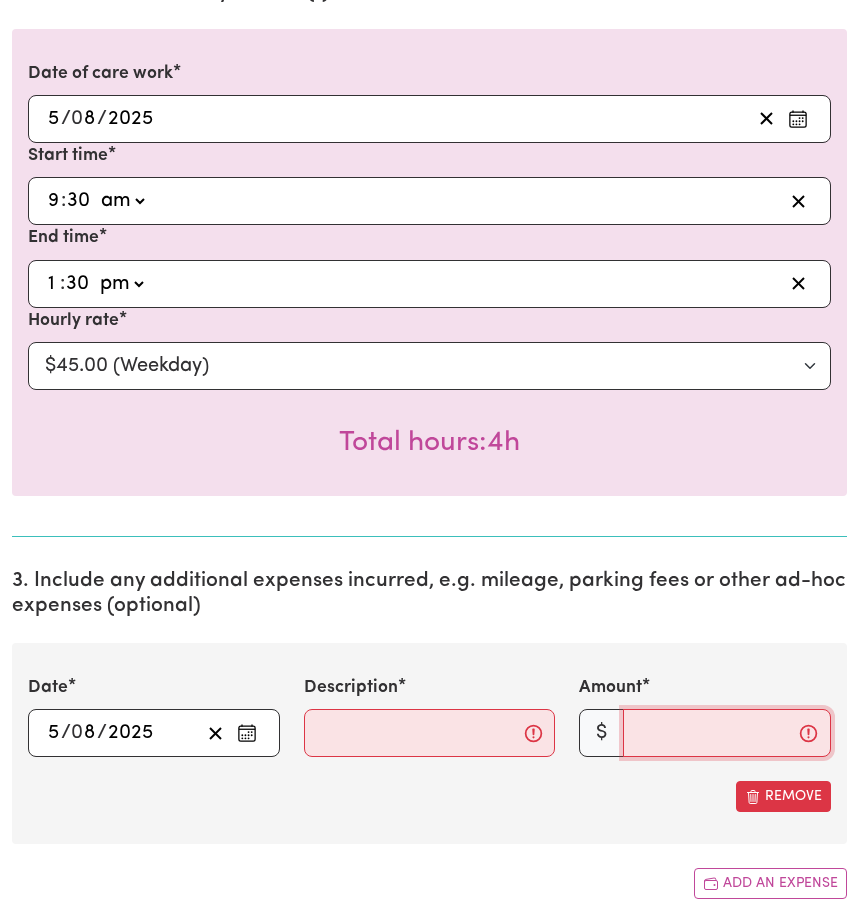 click on "Amount" at bounding box center [727, 733] 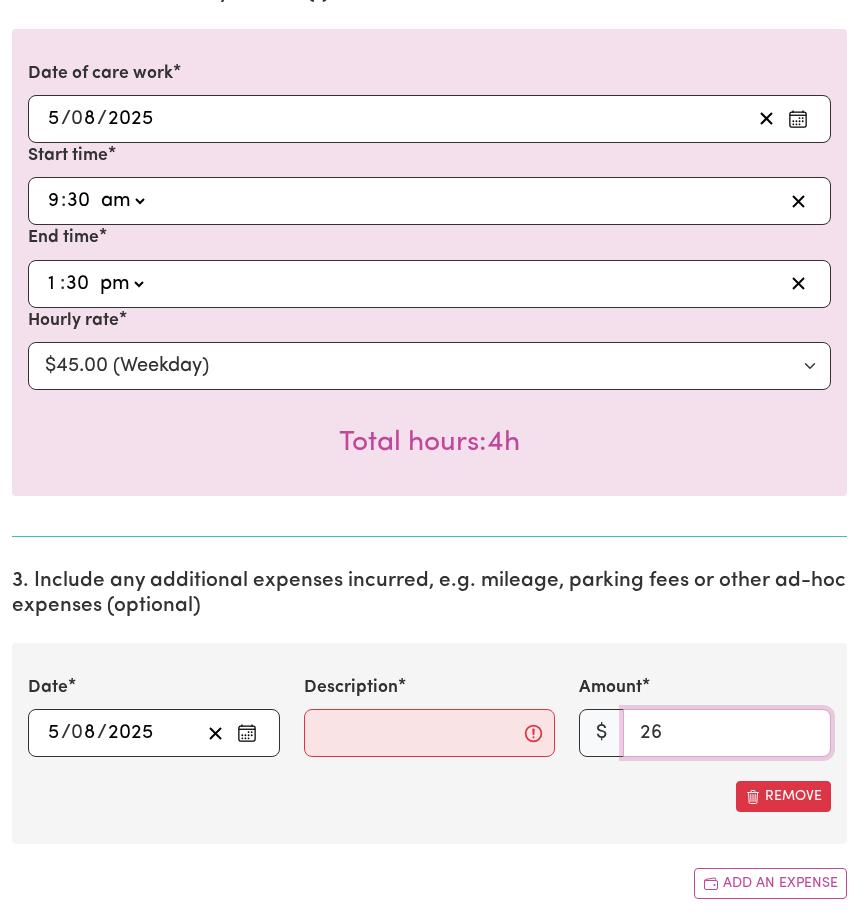 type on "26" 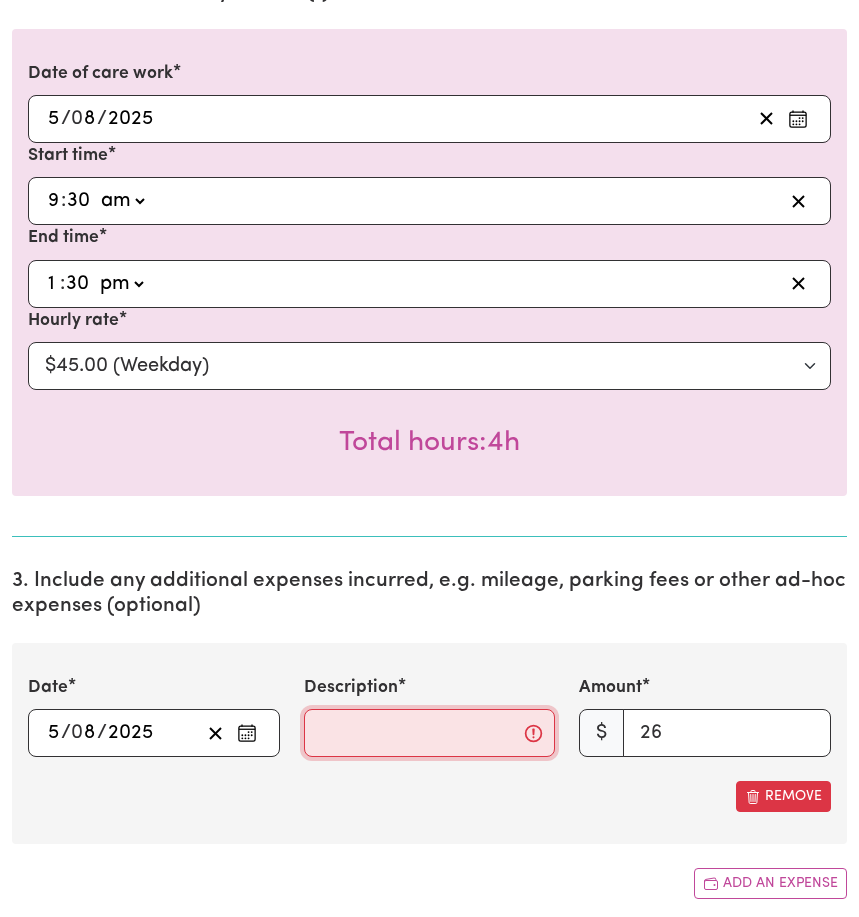 click on "Description" at bounding box center (430, 733) 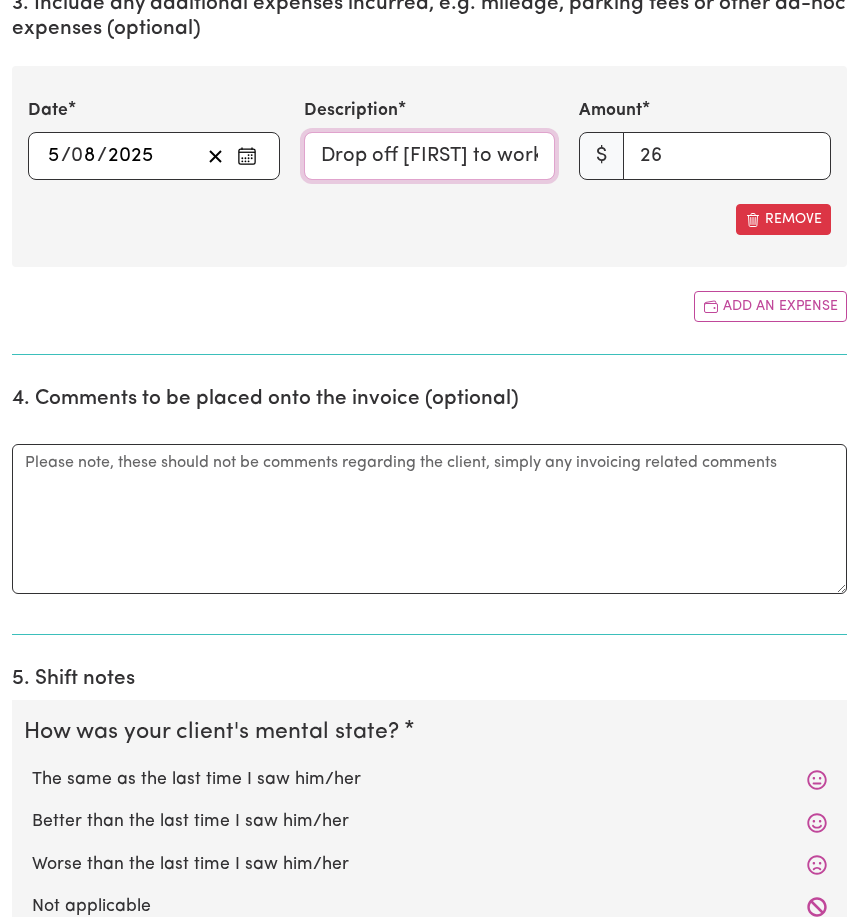 scroll, scrollTop: 1490, scrollLeft: 0, axis: vertical 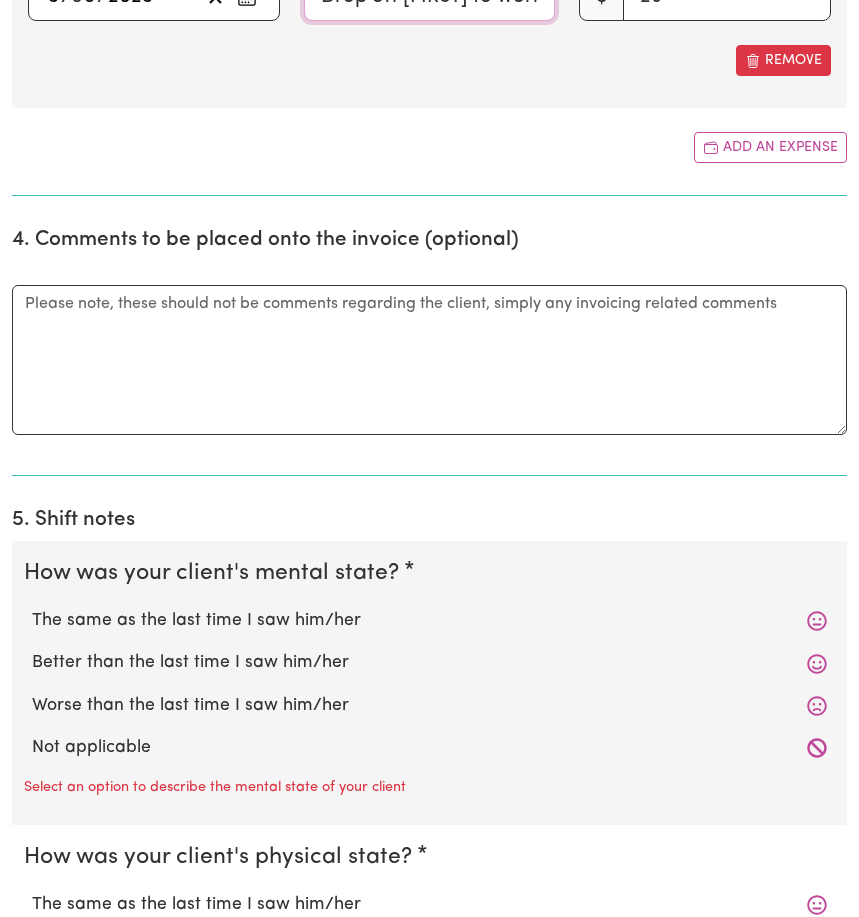 type on "Drop off [FIRST] to work and shopping" 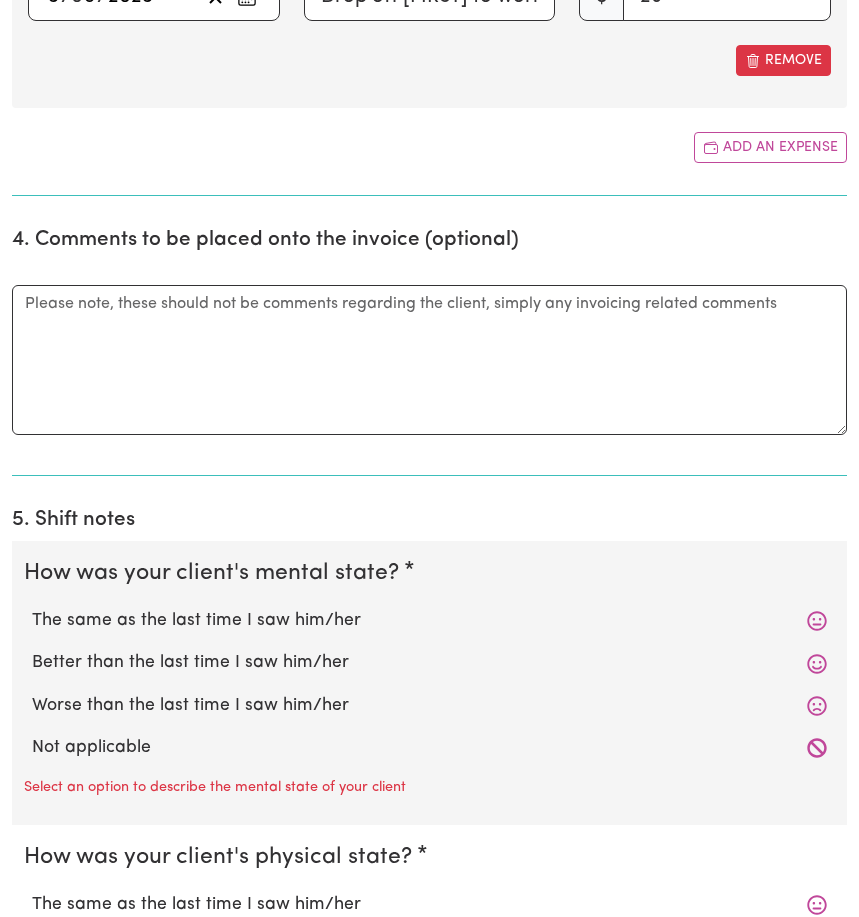 click on "Not applicable" at bounding box center [429, 748] 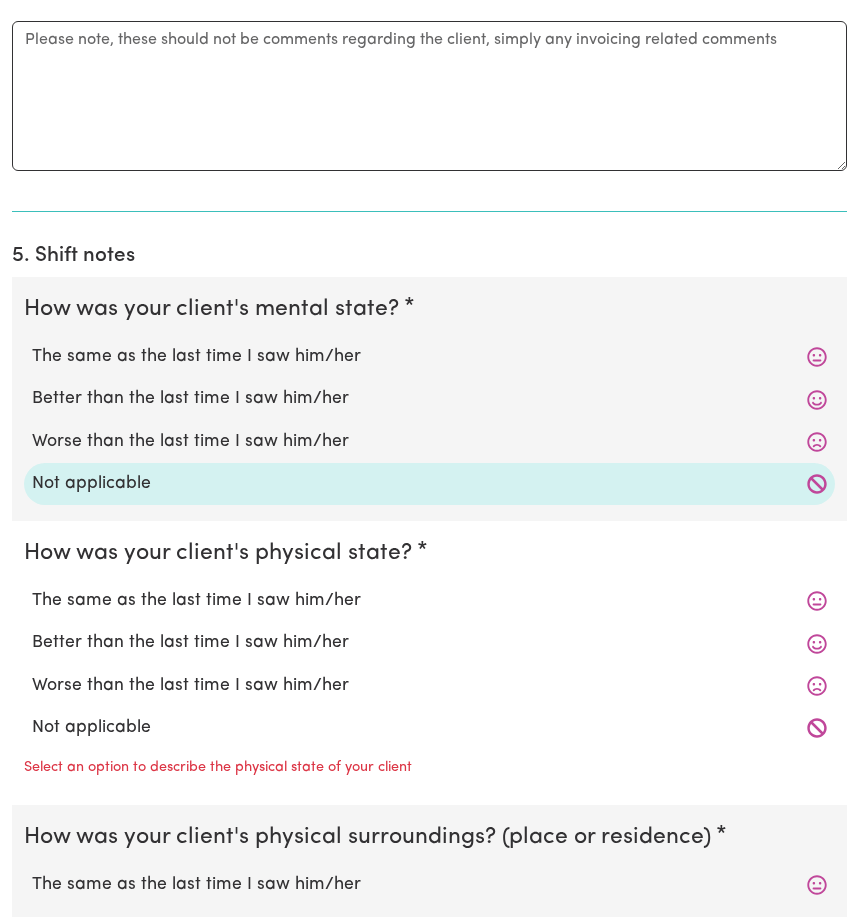 scroll, scrollTop: 1874, scrollLeft: 0, axis: vertical 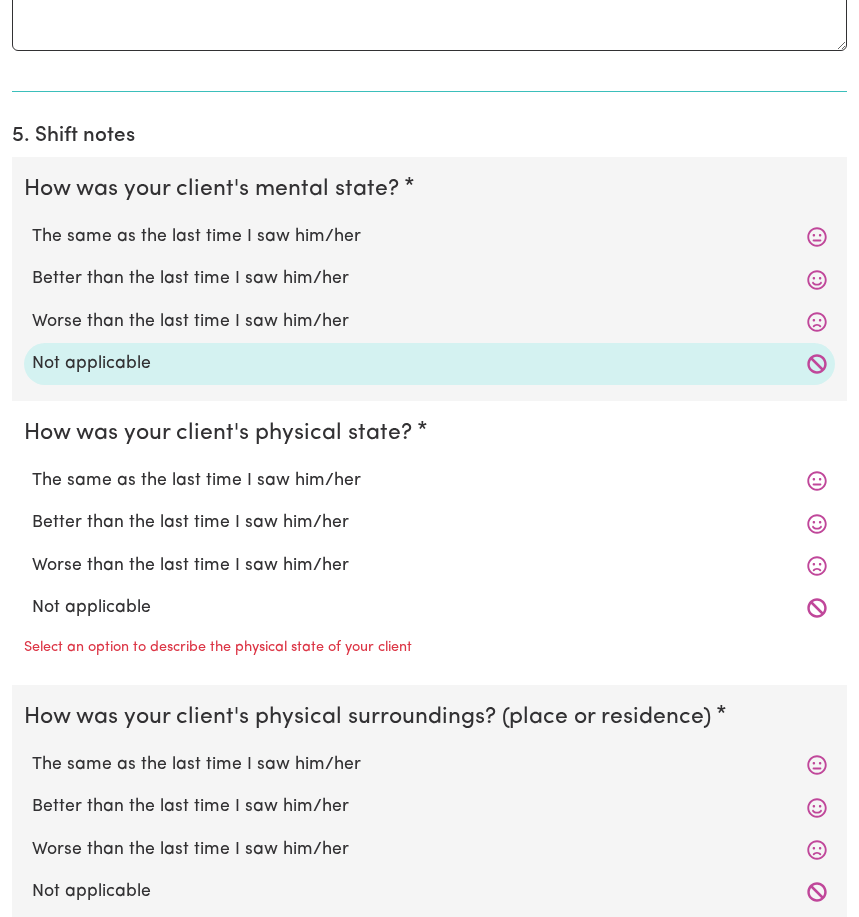 click on "Not applicable" at bounding box center (429, 608) 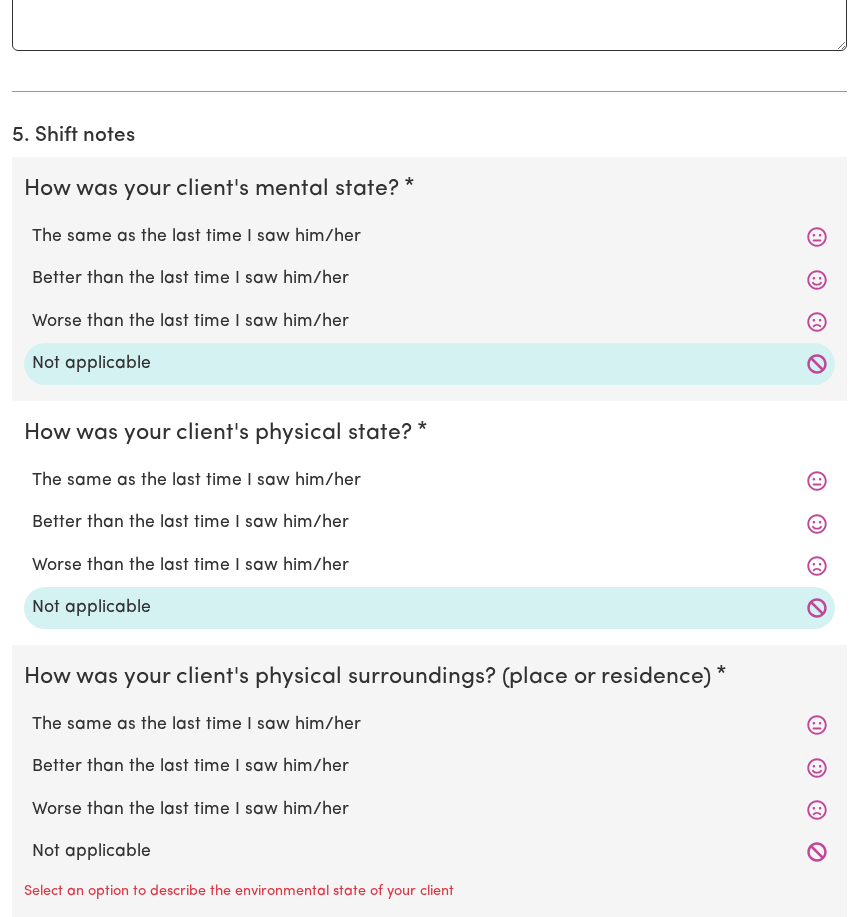 scroll, scrollTop: 2205, scrollLeft: 0, axis: vertical 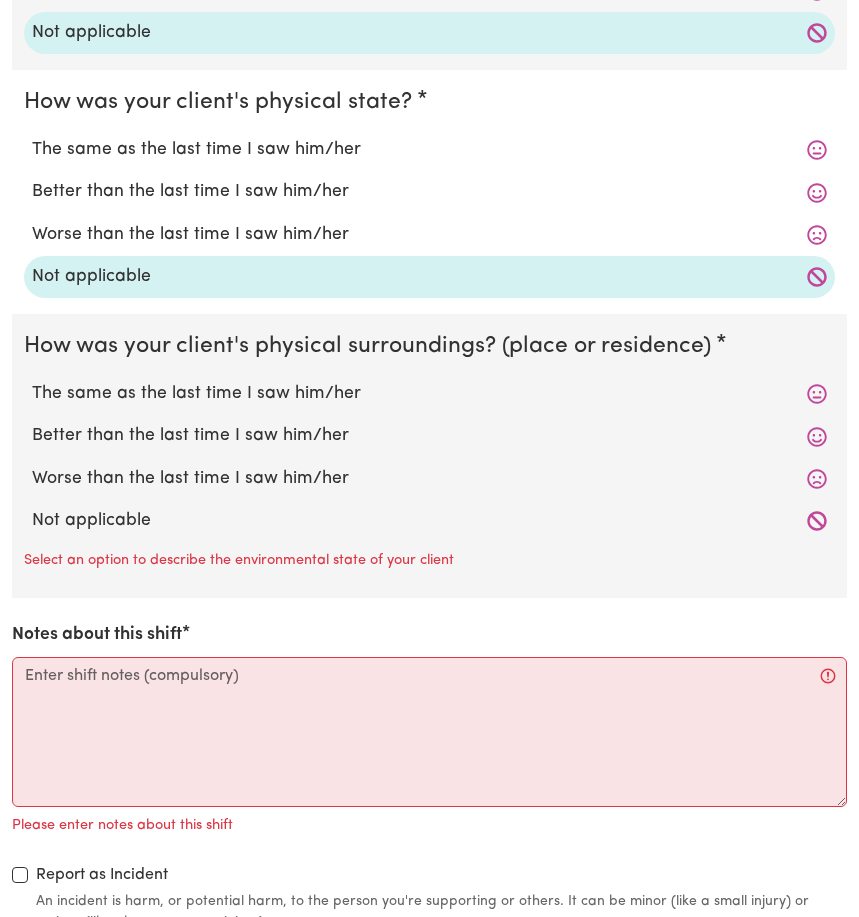 click on "Not applicable" at bounding box center (429, 521) 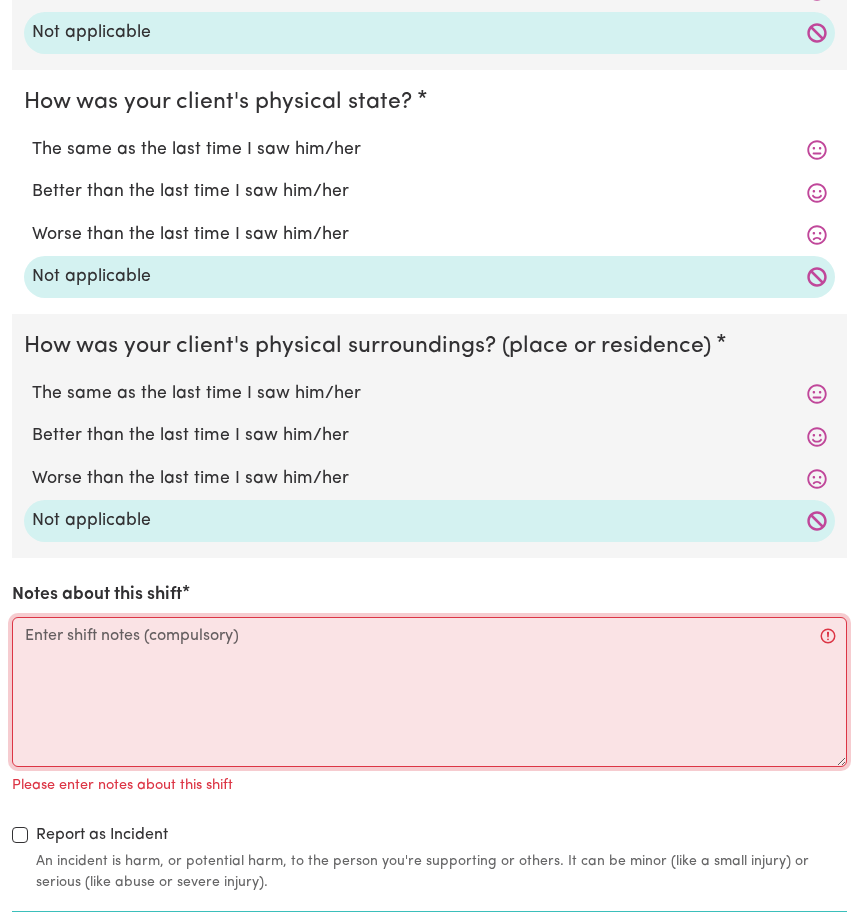 click on "Notes about this shift" at bounding box center (429, 692) 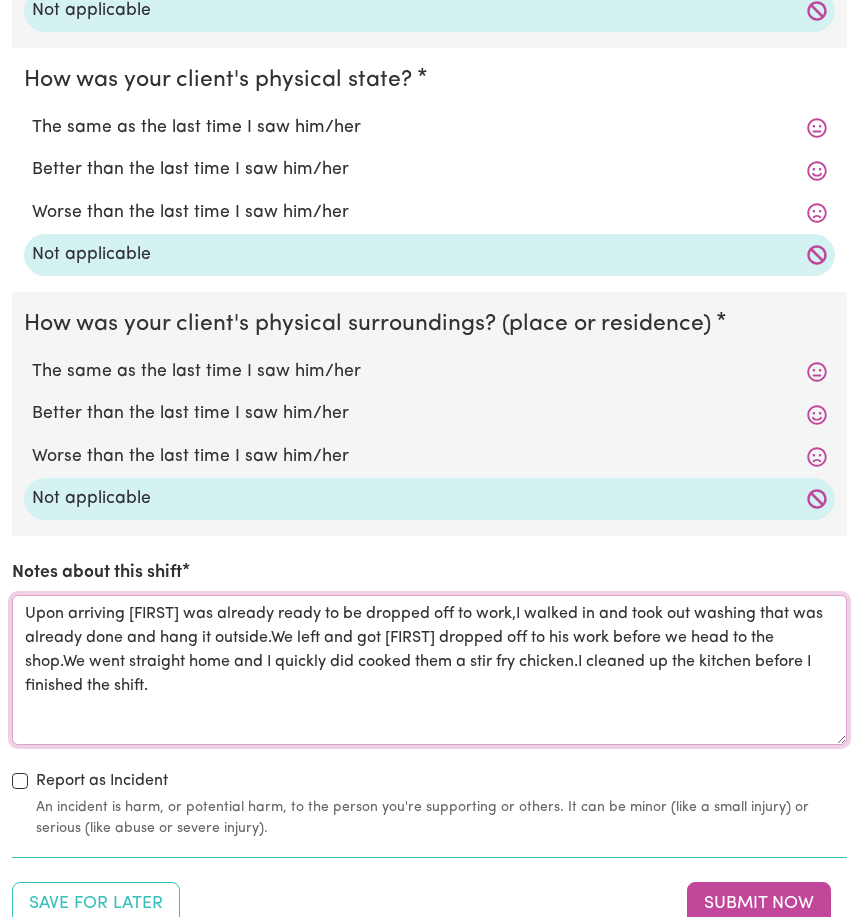 scroll, scrollTop: 2261, scrollLeft: 0, axis: vertical 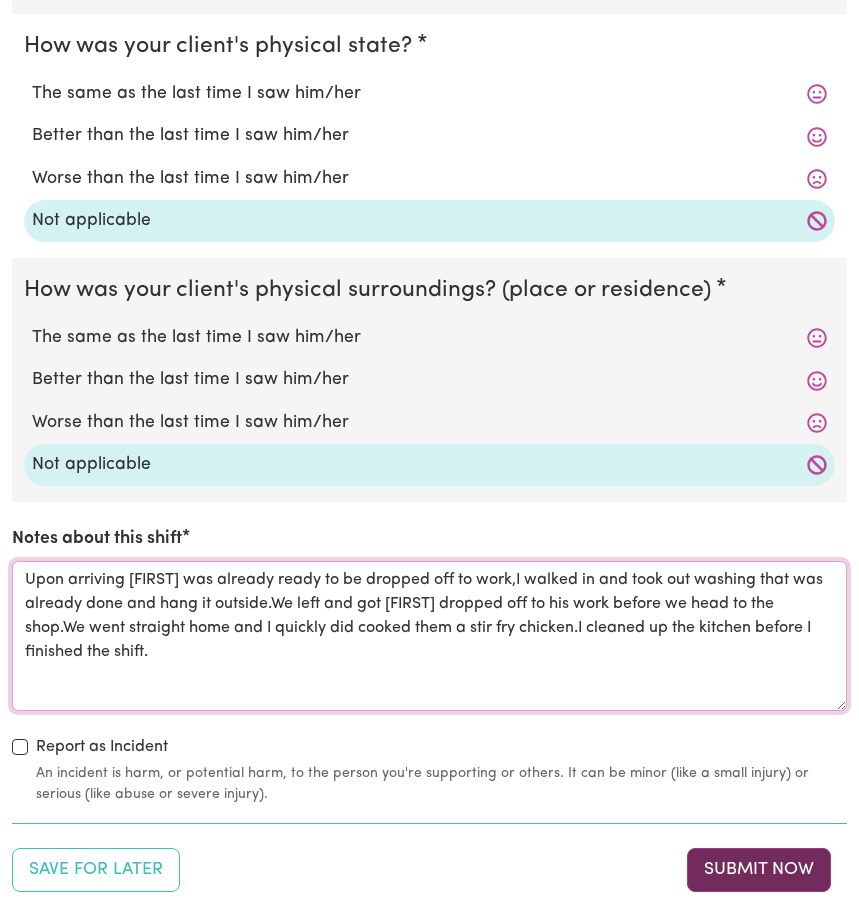 type on "Upon arriving [FIRST] was already ready to be dropped off to work,I walked in and took out washing that was already done and hang it outside.We left and got [FIRST] dropped off to his work before we head to the shop.We went straight home and I quickly did cooked them a stir fry chicken.I cleaned up the kitchen before I finished the shift." 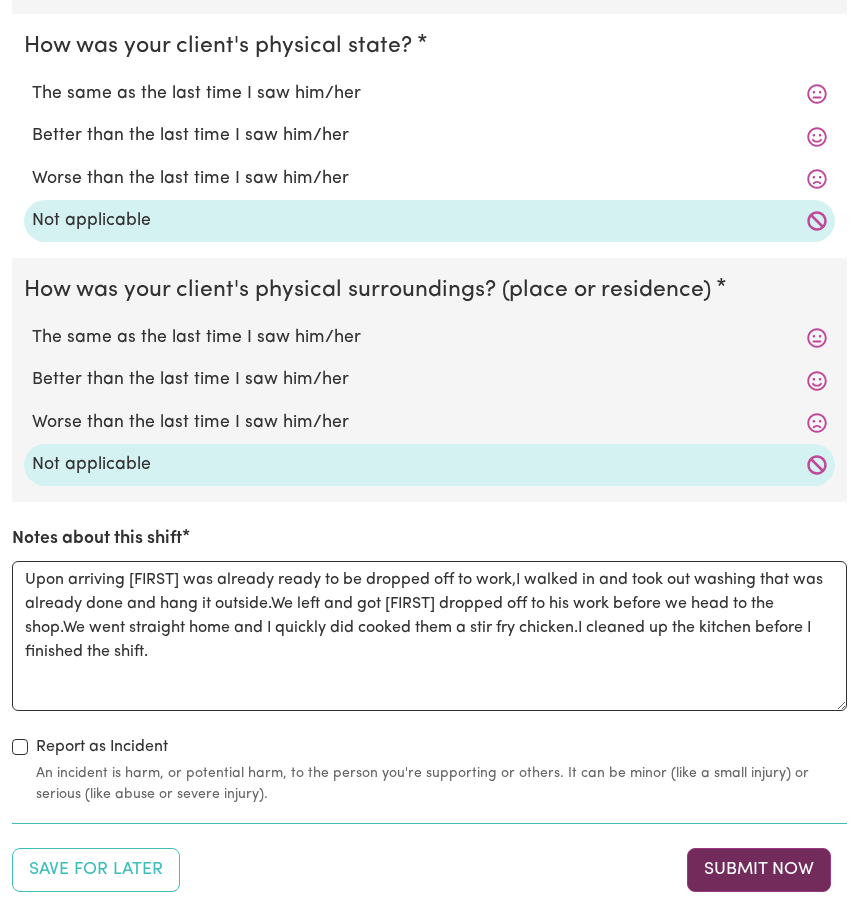 click on "Submit Now" at bounding box center [759, 870] 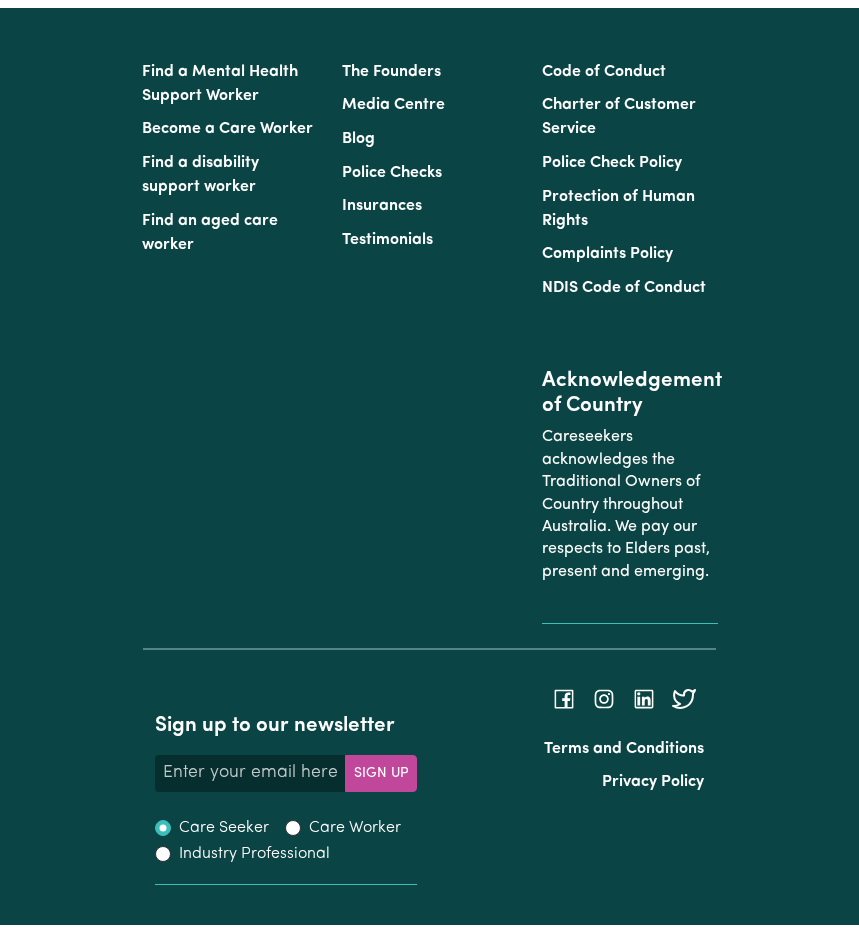 scroll, scrollTop: 0, scrollLeft: 0, axis: both 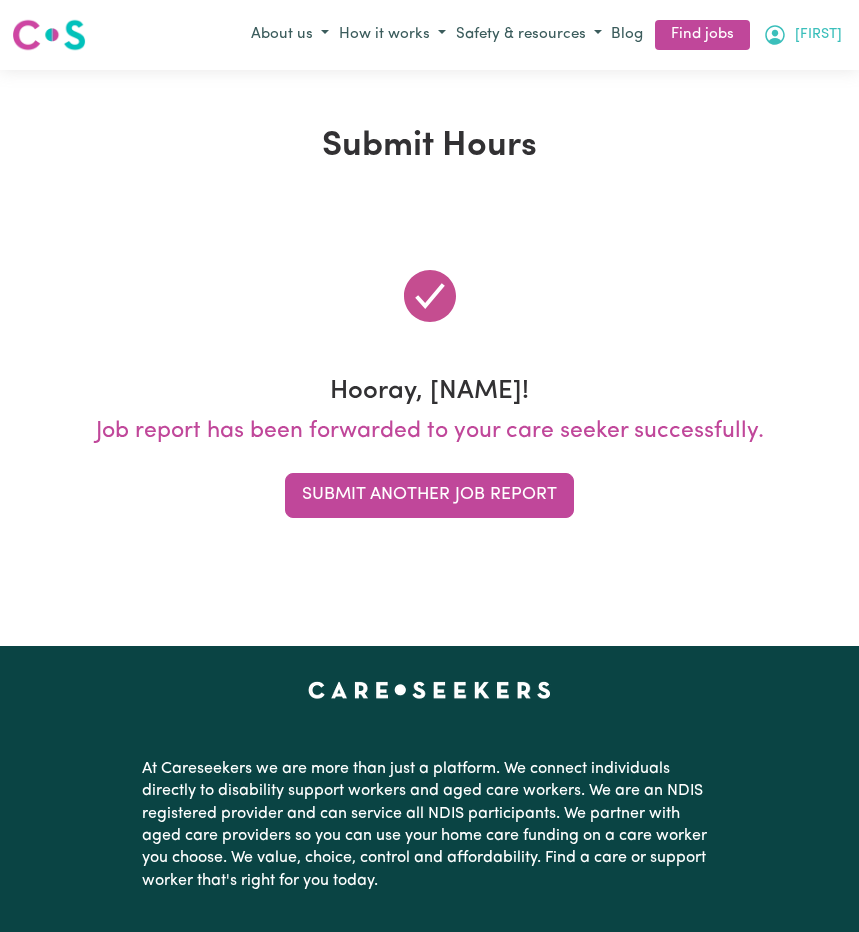 click on "[FIRST]" at bounding box center [818, 35] 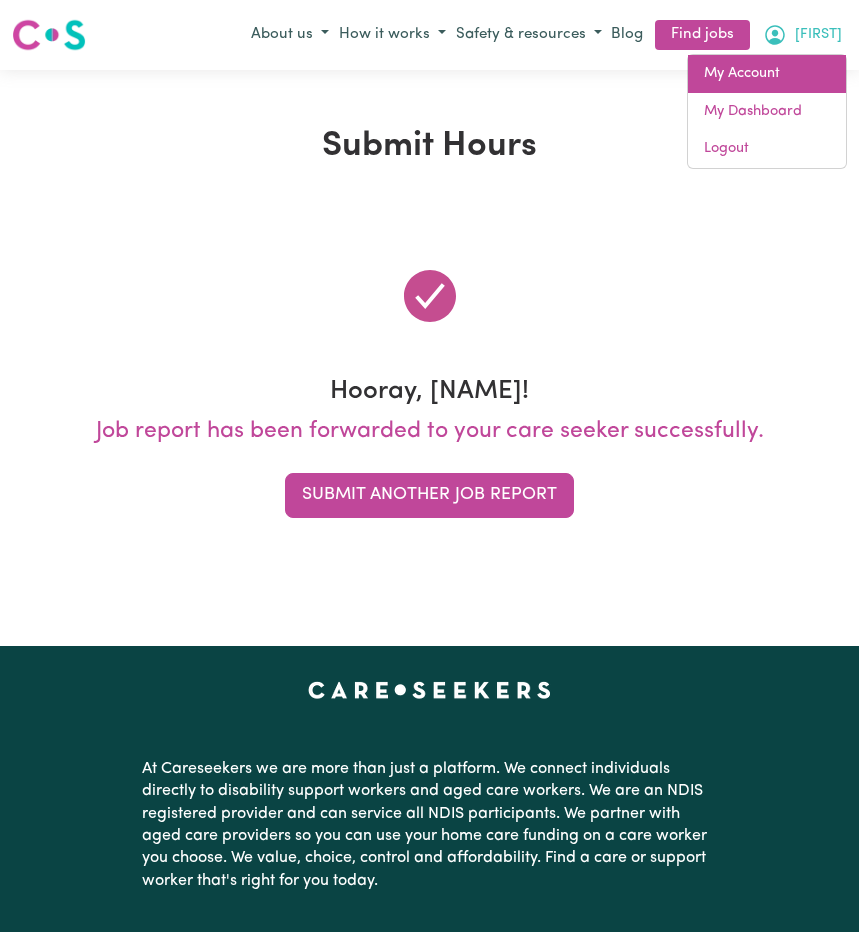click on "My Account" at bounding box center [767, 74] 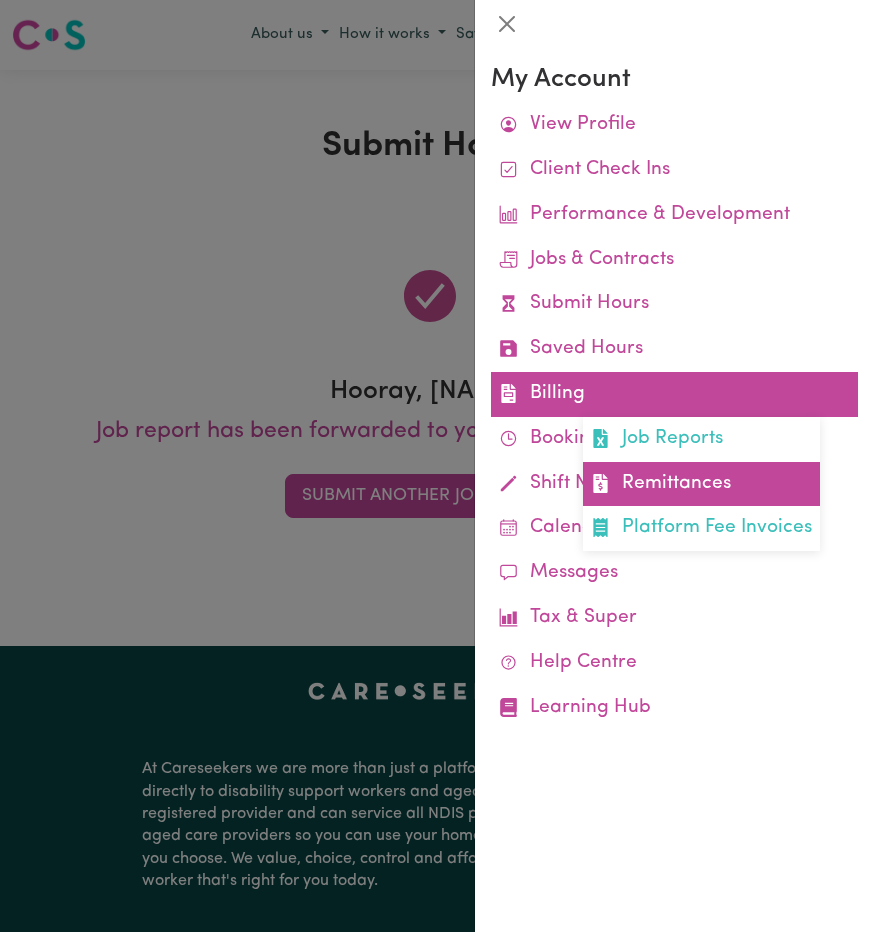 click on "Remittances" at bounding box center (701, 484) 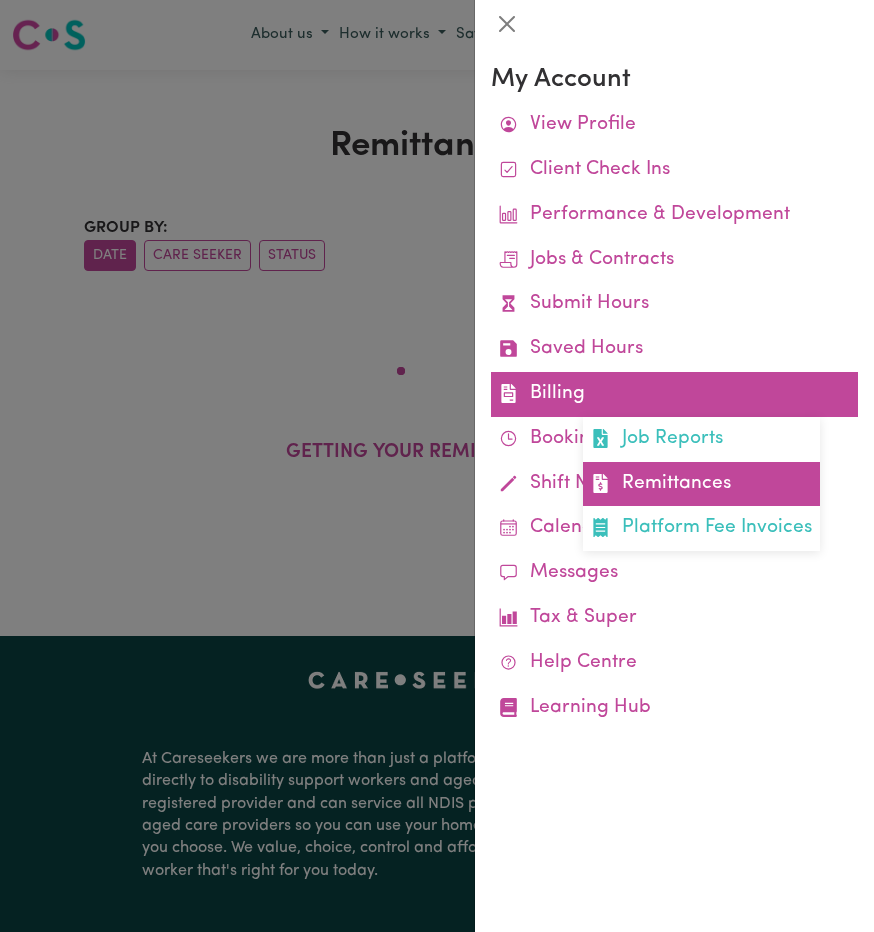 click on "Remittances" at bounding box center (701, 484) 